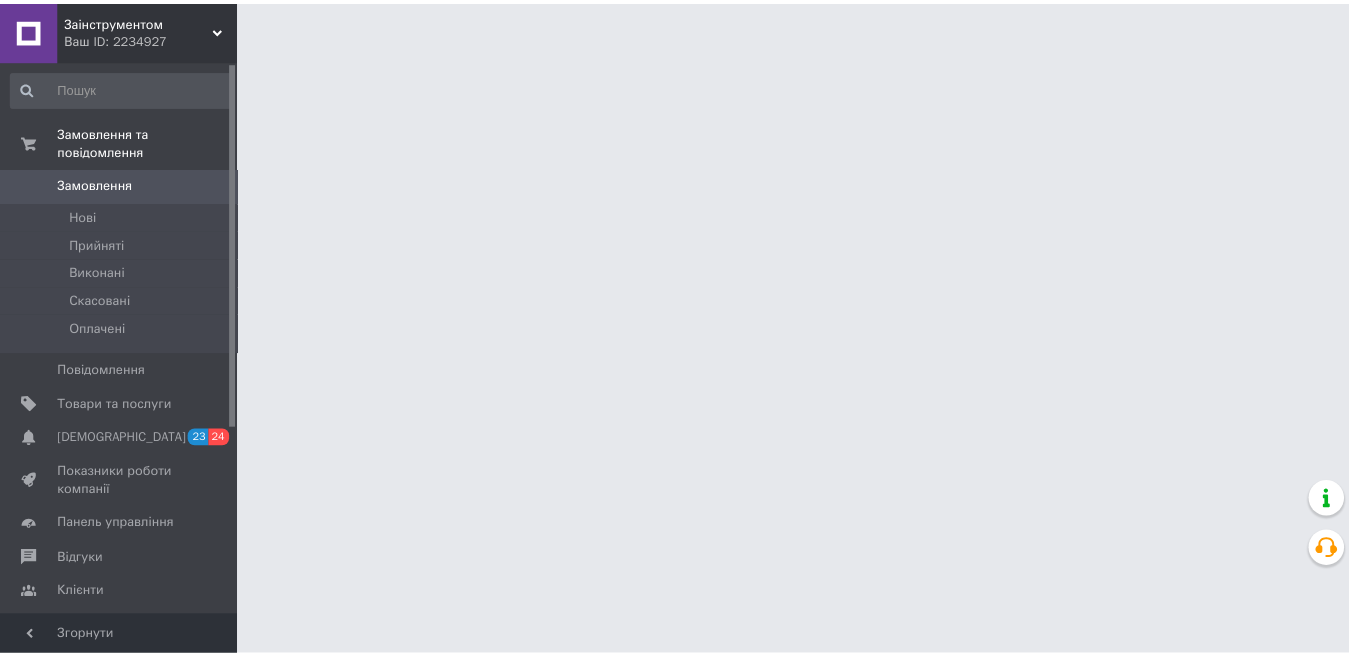 scroll, scrollTop: 0, scrollLeft: 0, axis: both 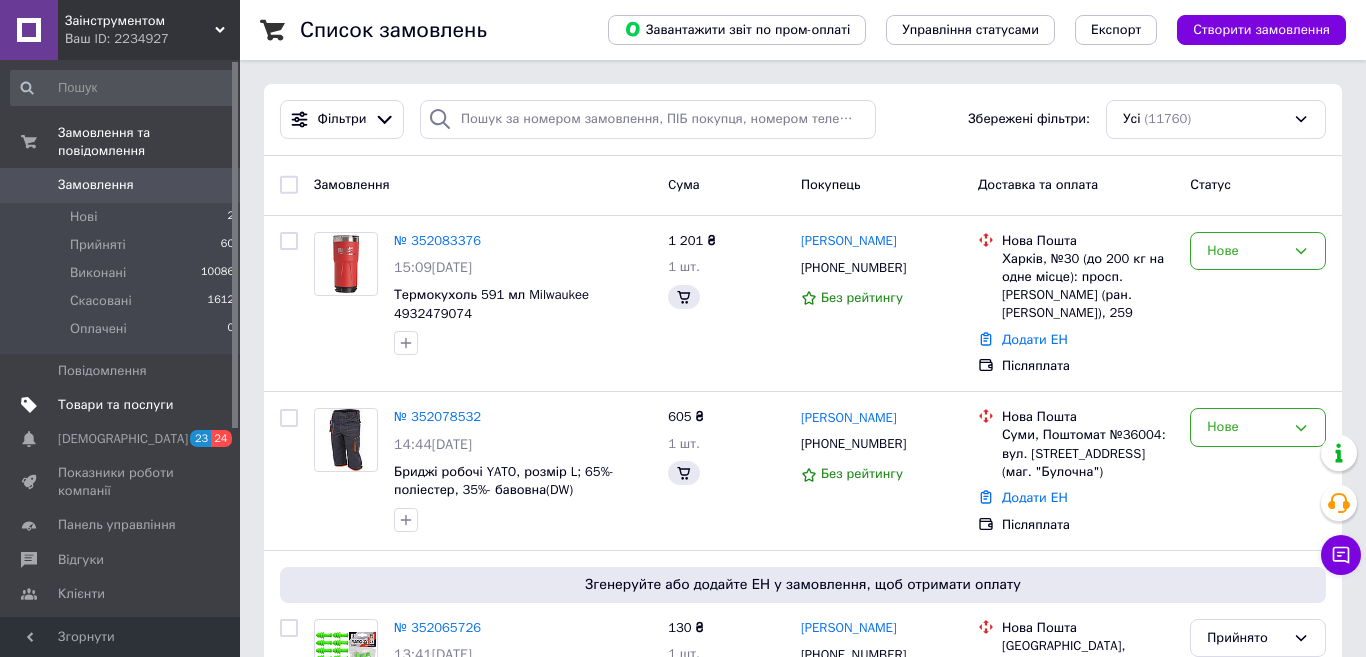 click on "Товари та послуги" at bounding box center [115, 405] 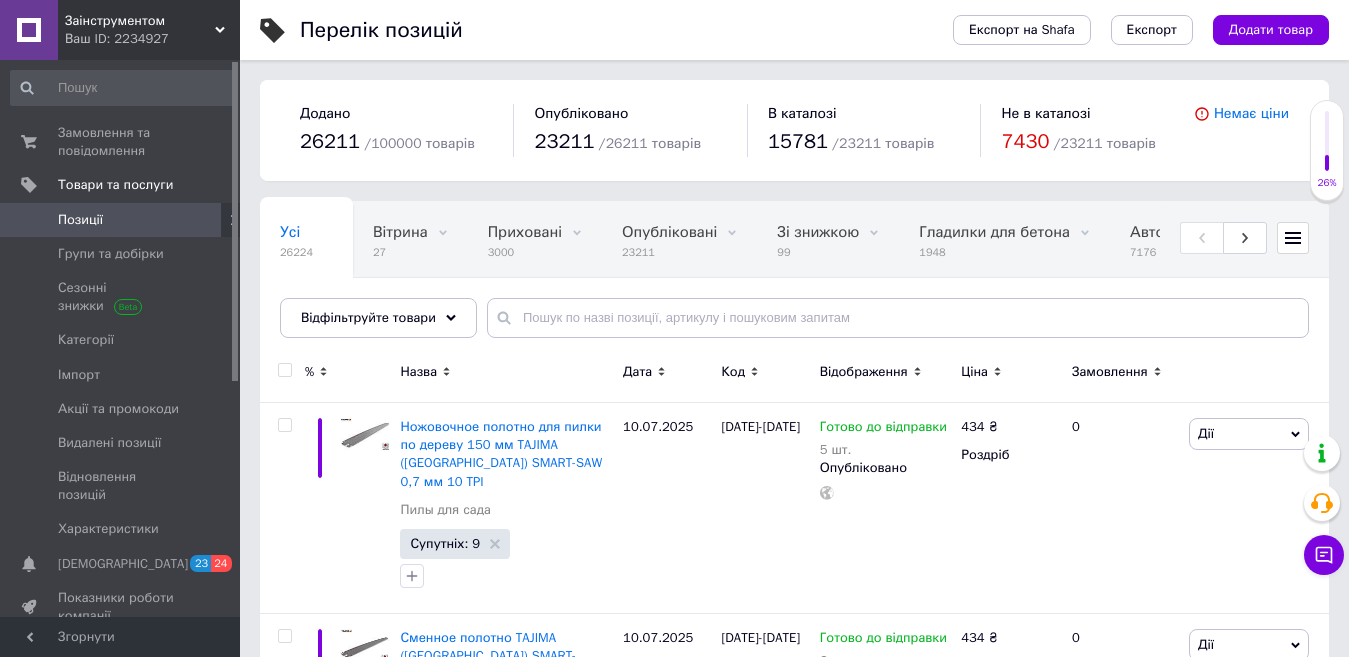 drag, startPoint x: 711, startPoint y: 293, endPoint x: 701, endPoint y: 313, distance: 22.36068 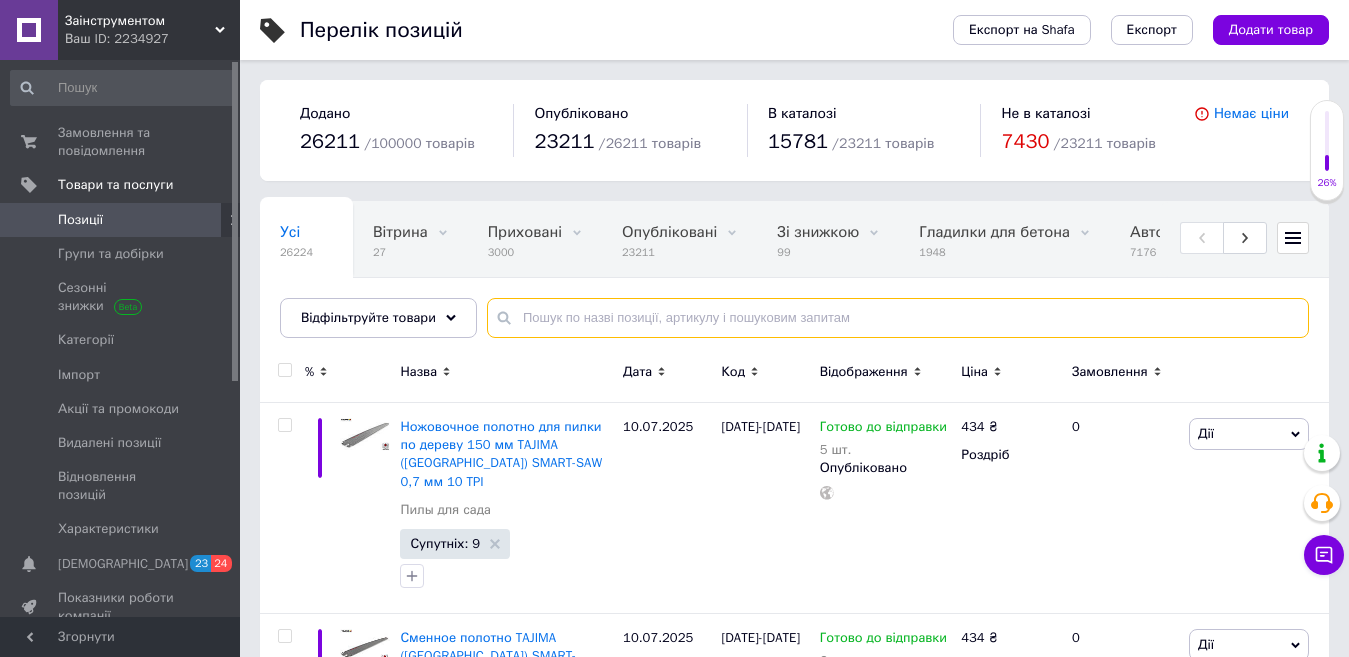 click at bounding box center (898, 318) 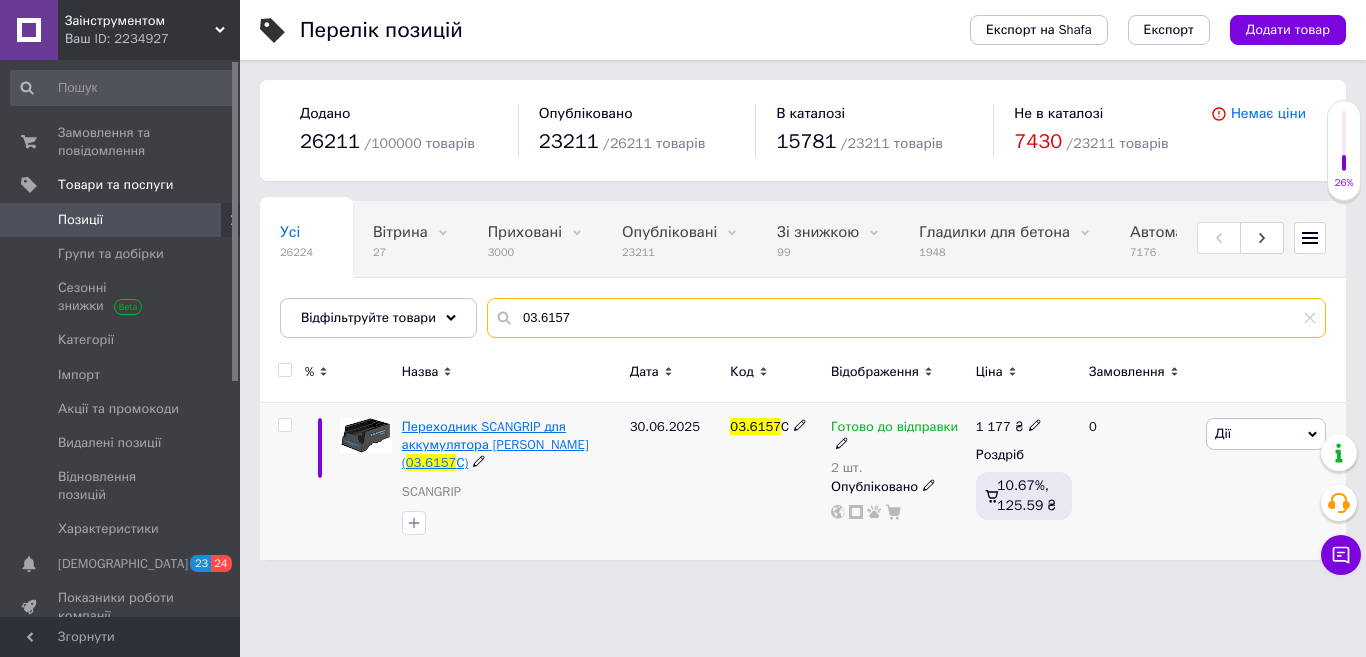 type on "03.6157" 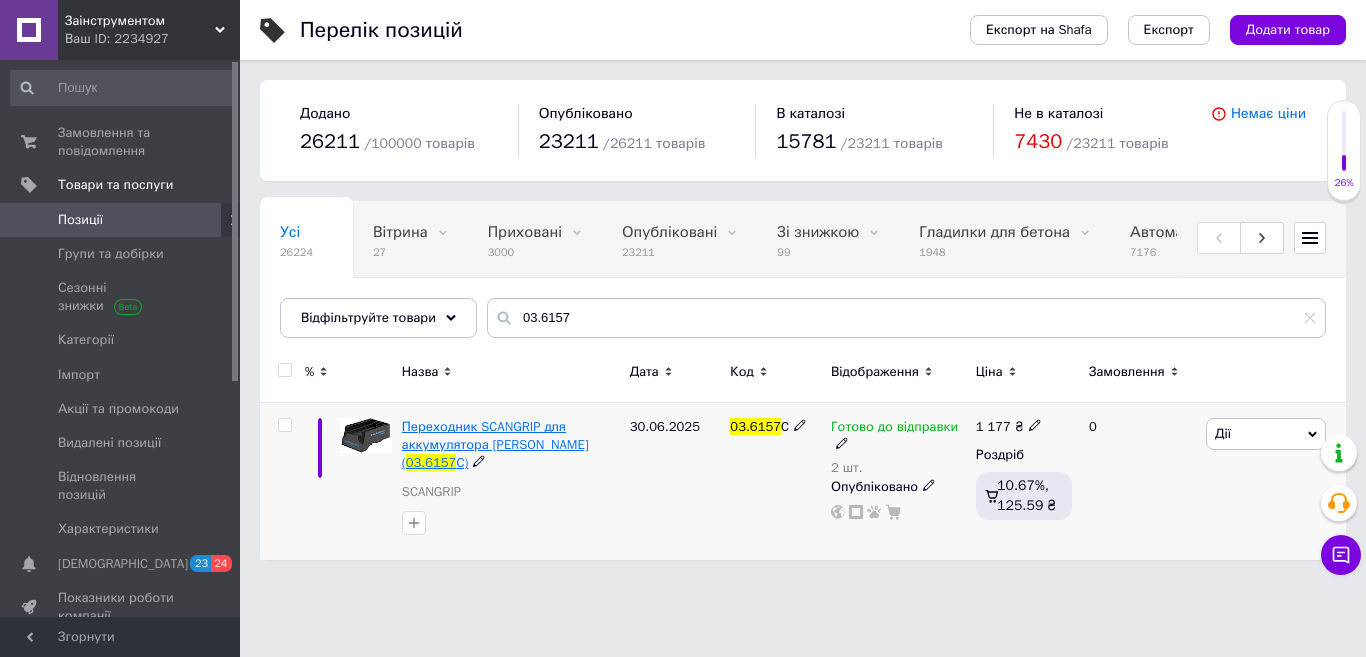 click on "Переходник SCANGRIP для аккумулятора [PERSON_NAME] (" at bounding box center [495, 444] 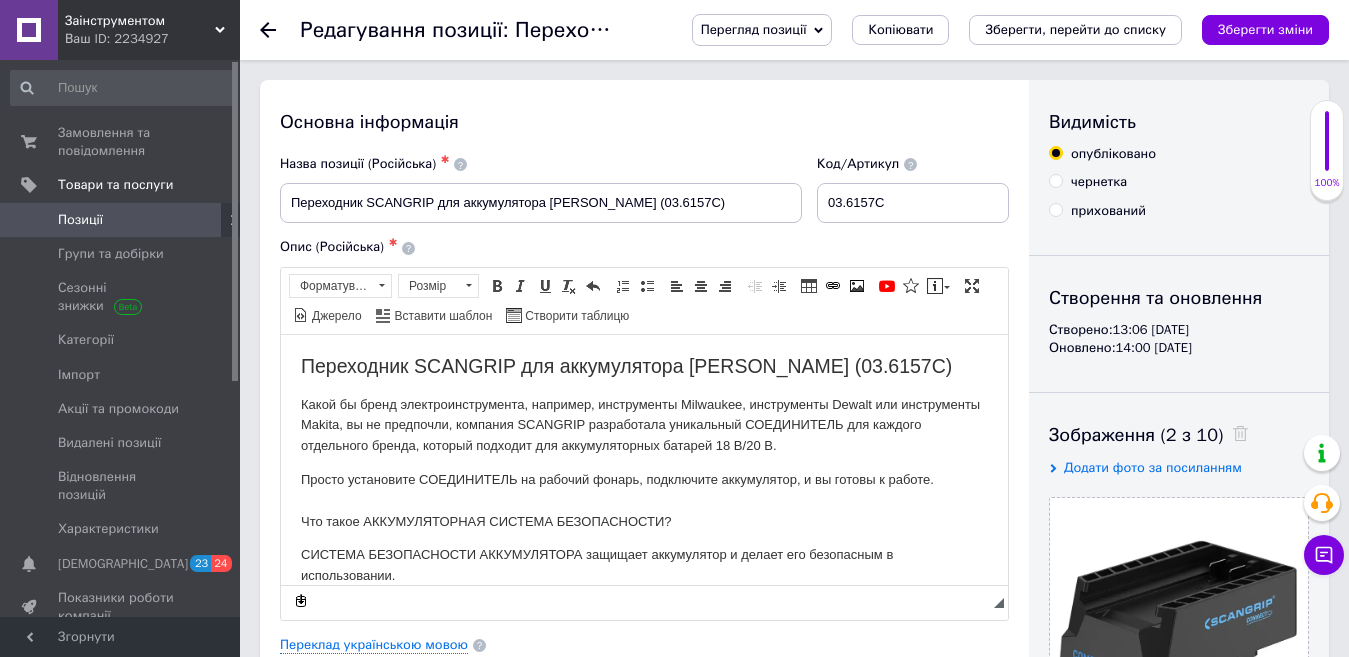 scroll, scrollTop: 0, scrollLeft: 0, axis: both 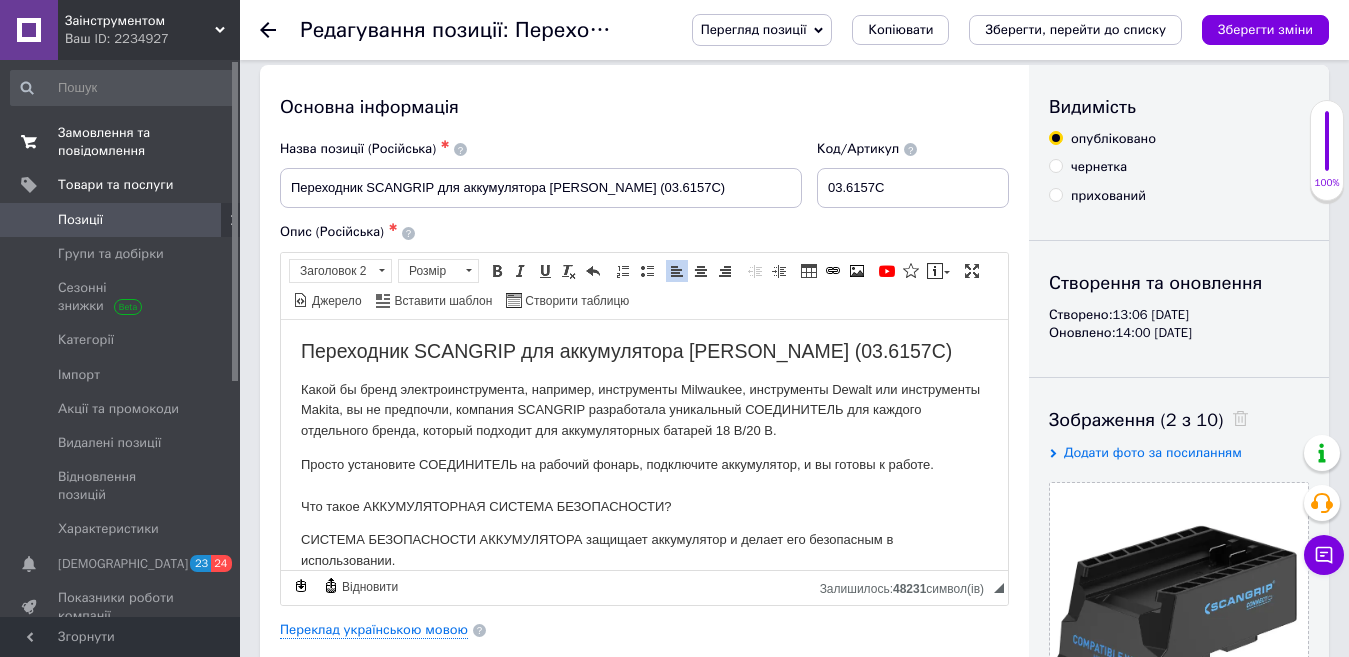 click on "Замовлення та повідомлення" at bounding box center (121, 142) 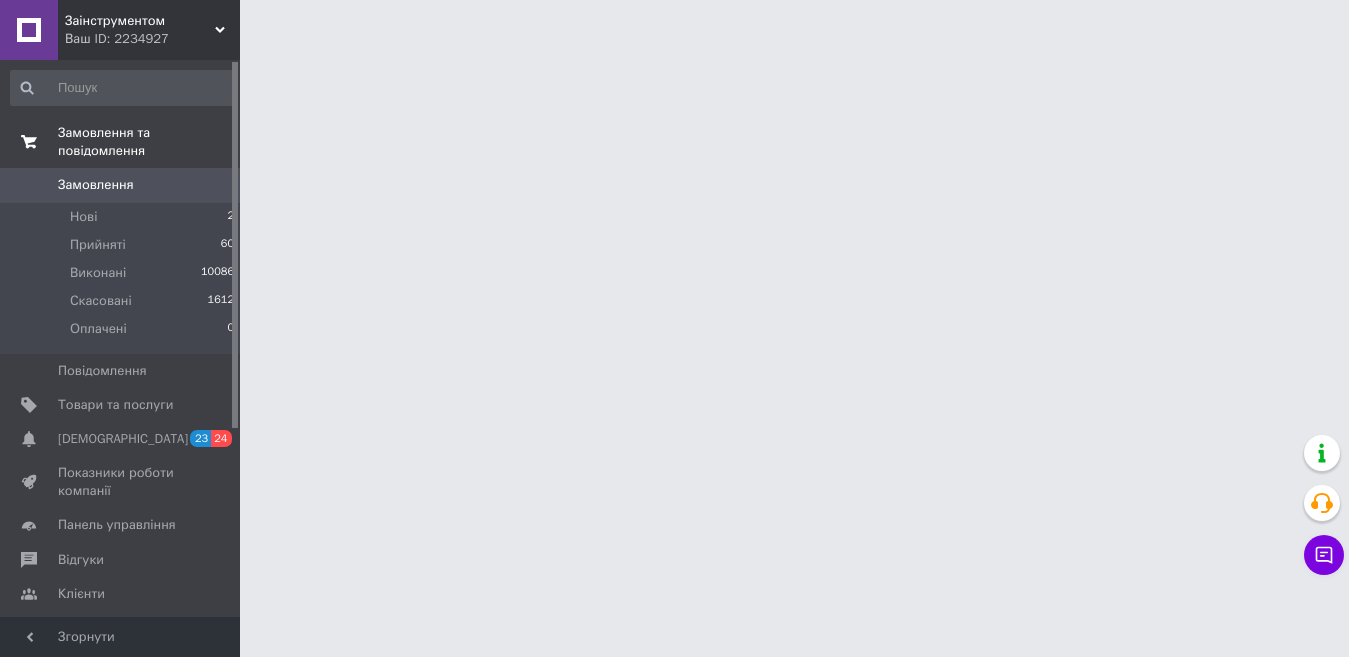scroll, scrollTop: 0, scrollLeft: 0, axis: both 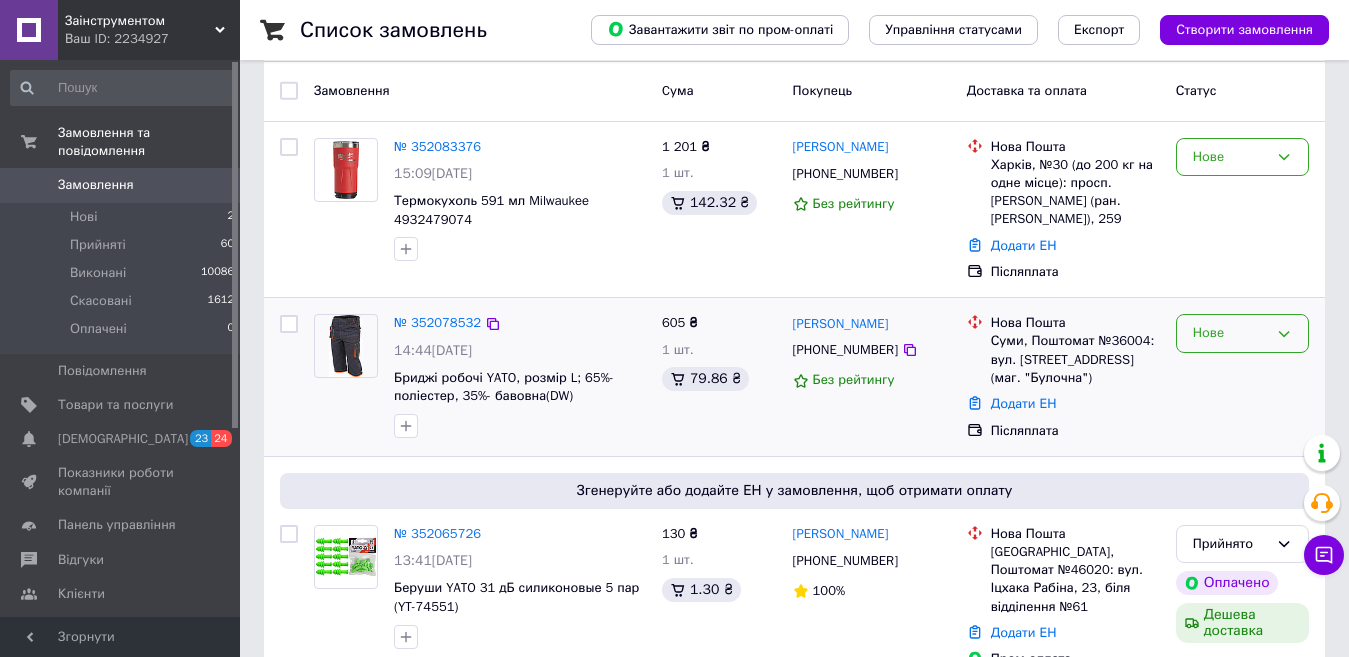 click on "Нове" at bounding box center [1242, 333] 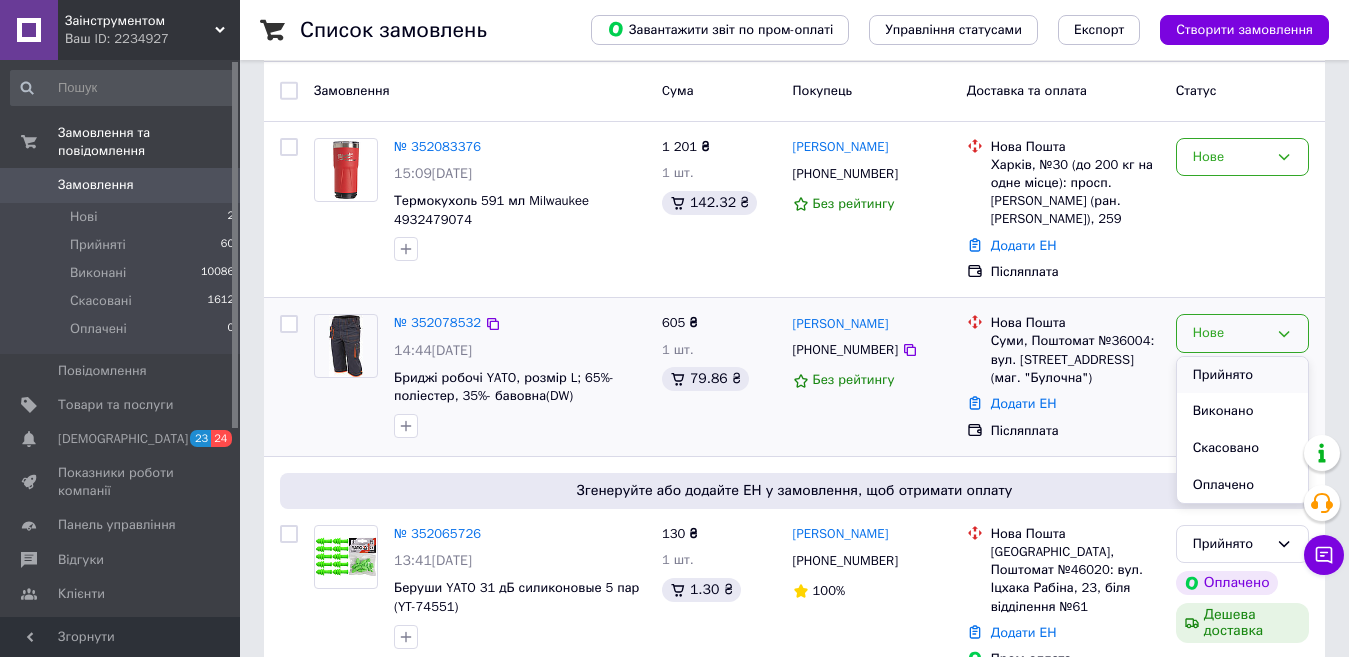 click on "Прийнято" at bounding box center (1242, 375) 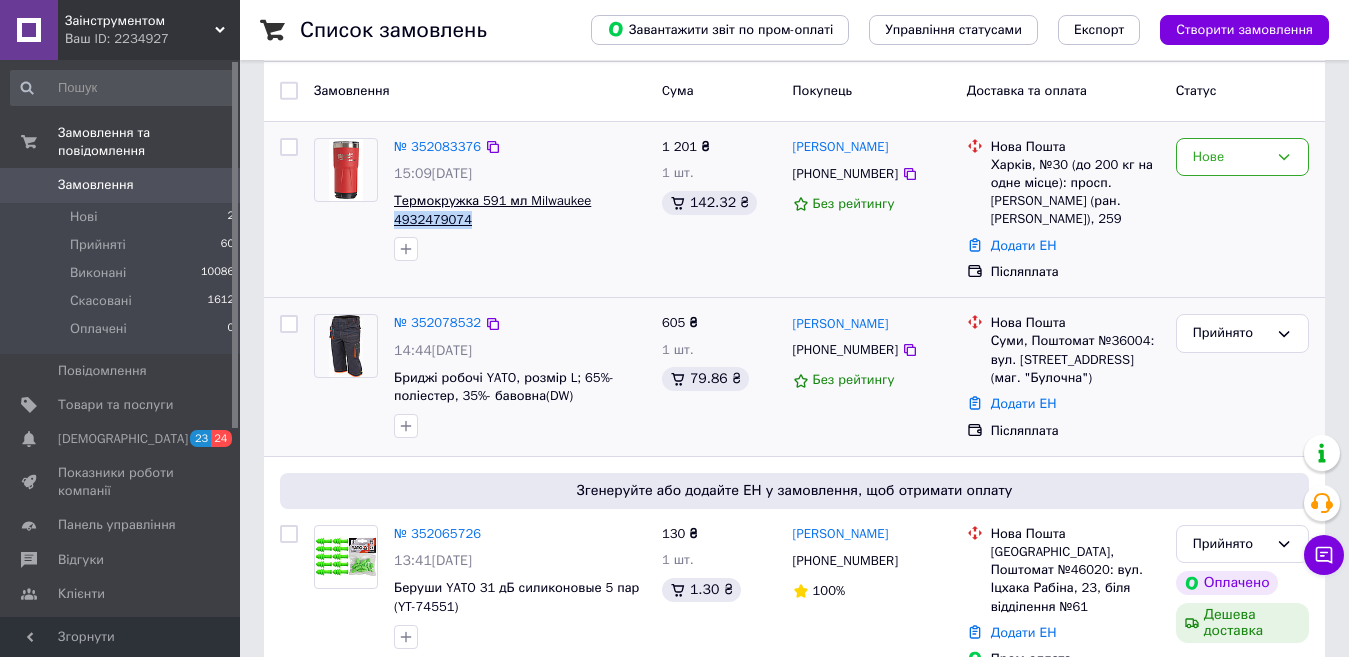 drag, startPoint x: 475, startPoint y: 219, endPoint x: 395, endPoint y: 215, distance: 80.09994 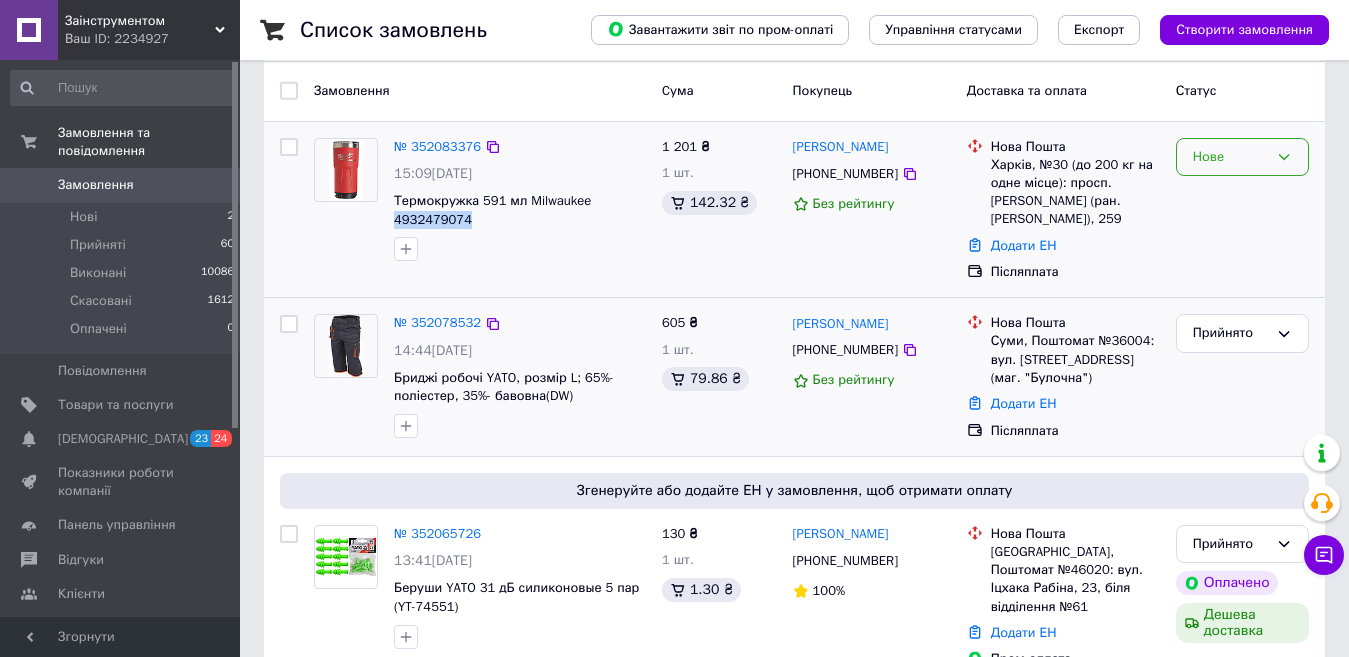 click on "Нове" at bounding box center [1242, 157] 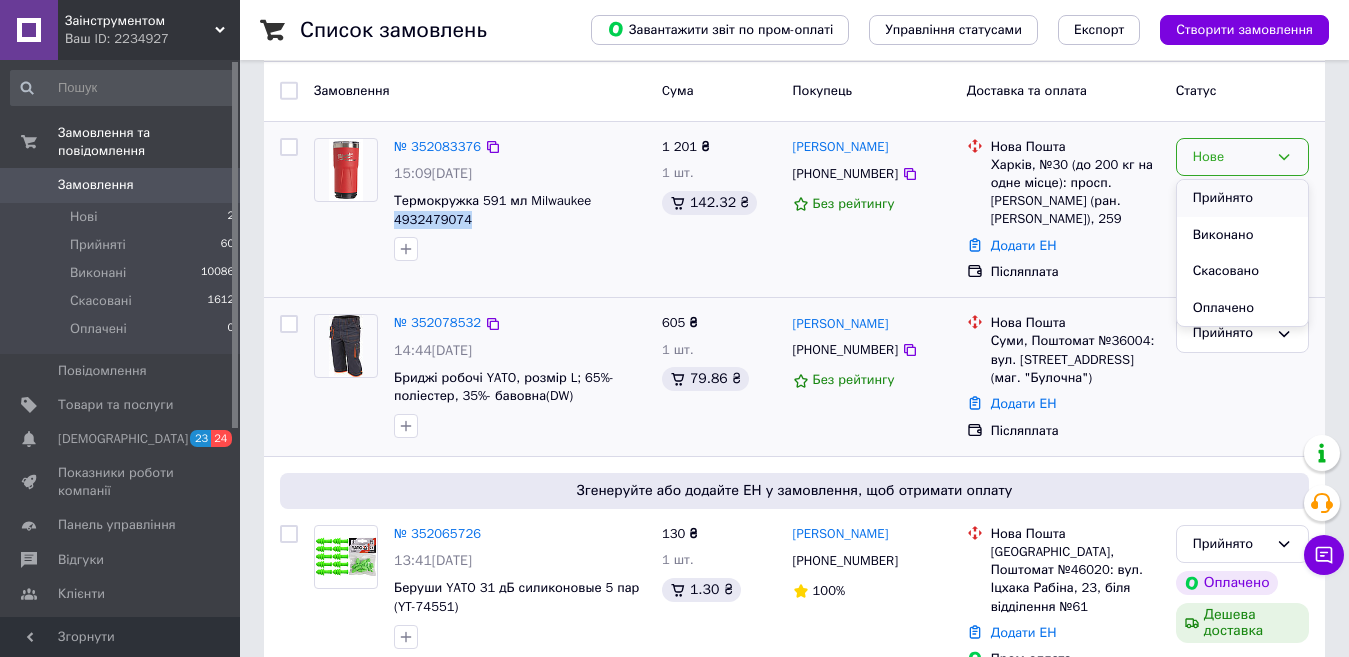 click on "Прийнято" at bounding box center (1242, 198) 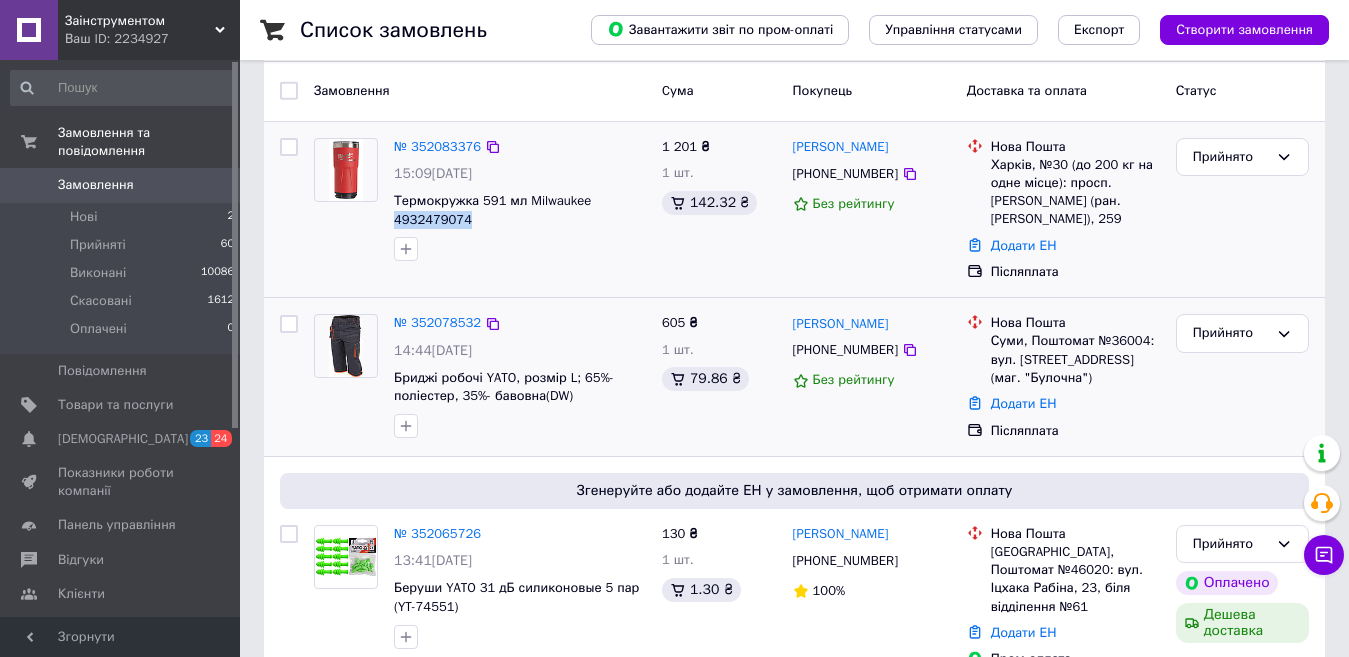 scroll, scrollTop: 0, scrollLeft: 0, axis: both 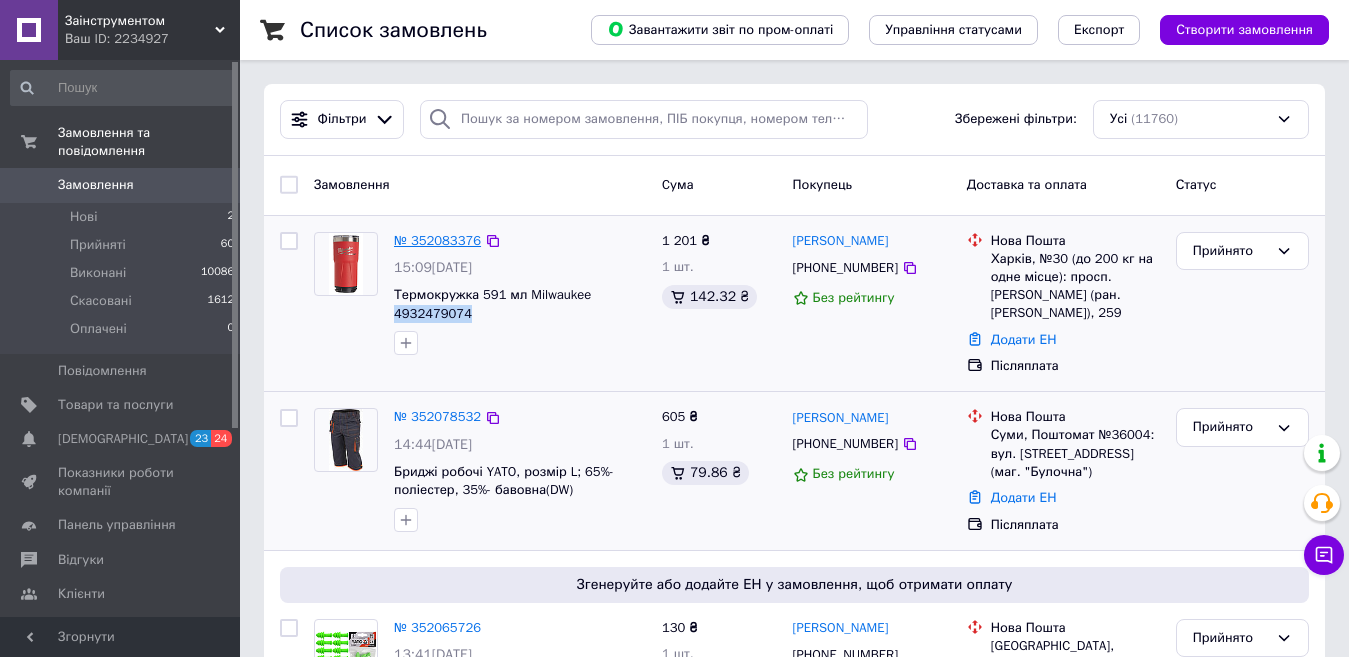 click on "№ 352083376" at bounding box center [437, 240] 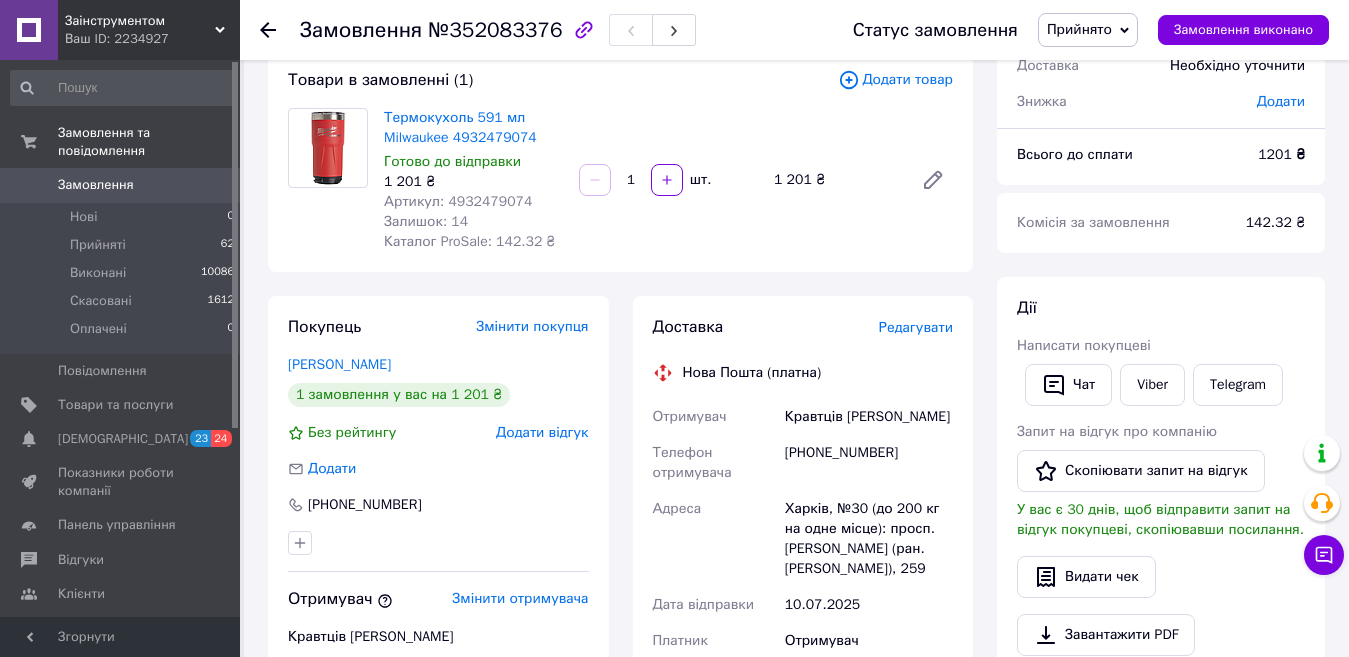 scroll, scrollTop: 125, scrollLeft: 0, axis: vertical 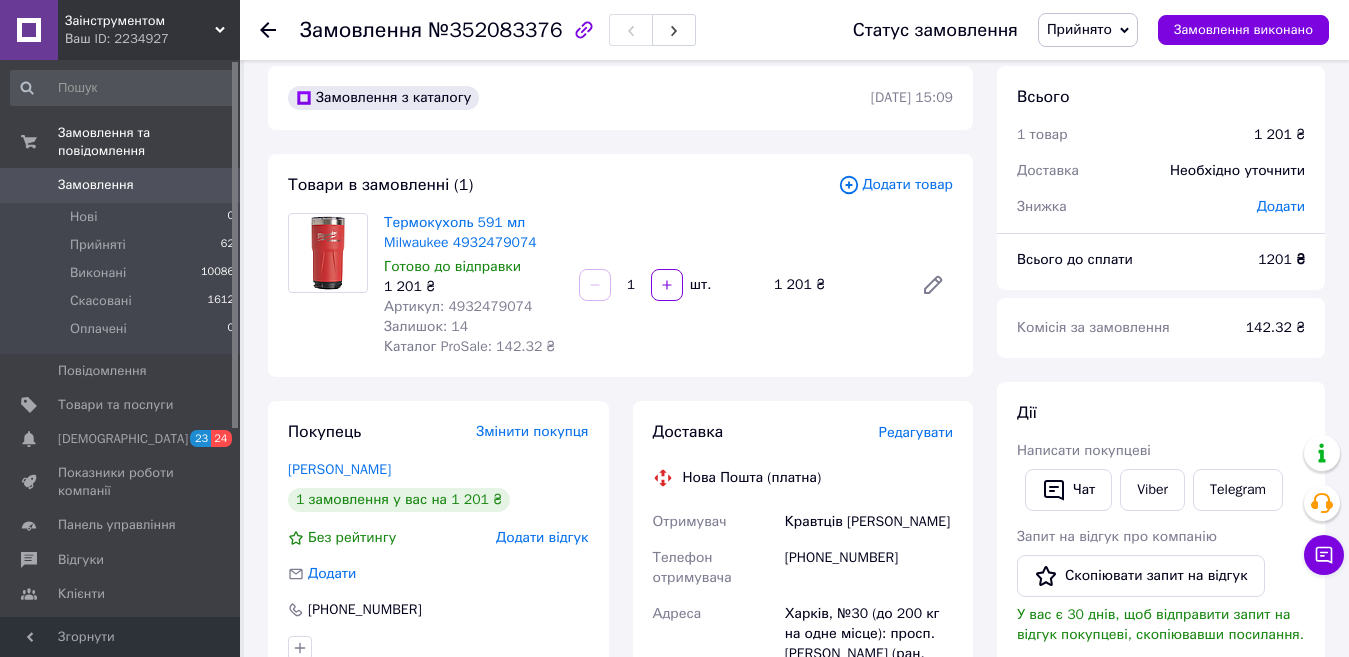 click on "Замовлення" at bounding box center [96, 185] 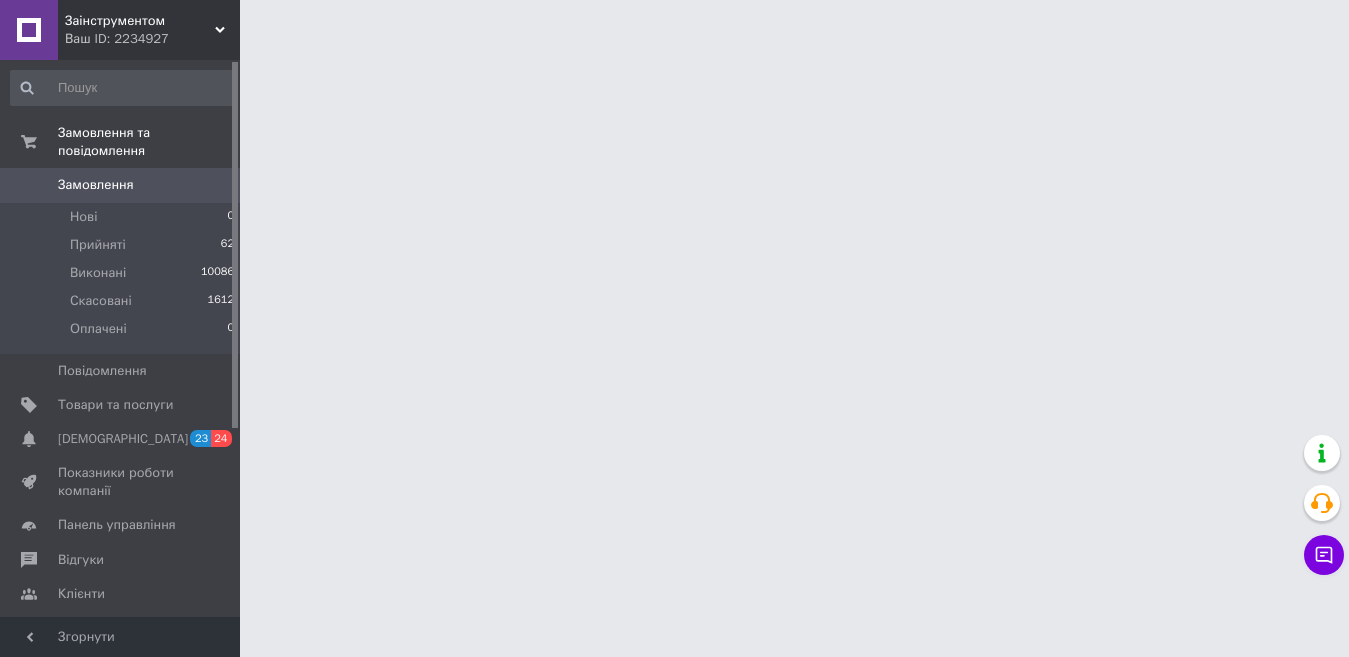 scroll, scrollTop: 0, scrollLeft: 0, axis: both 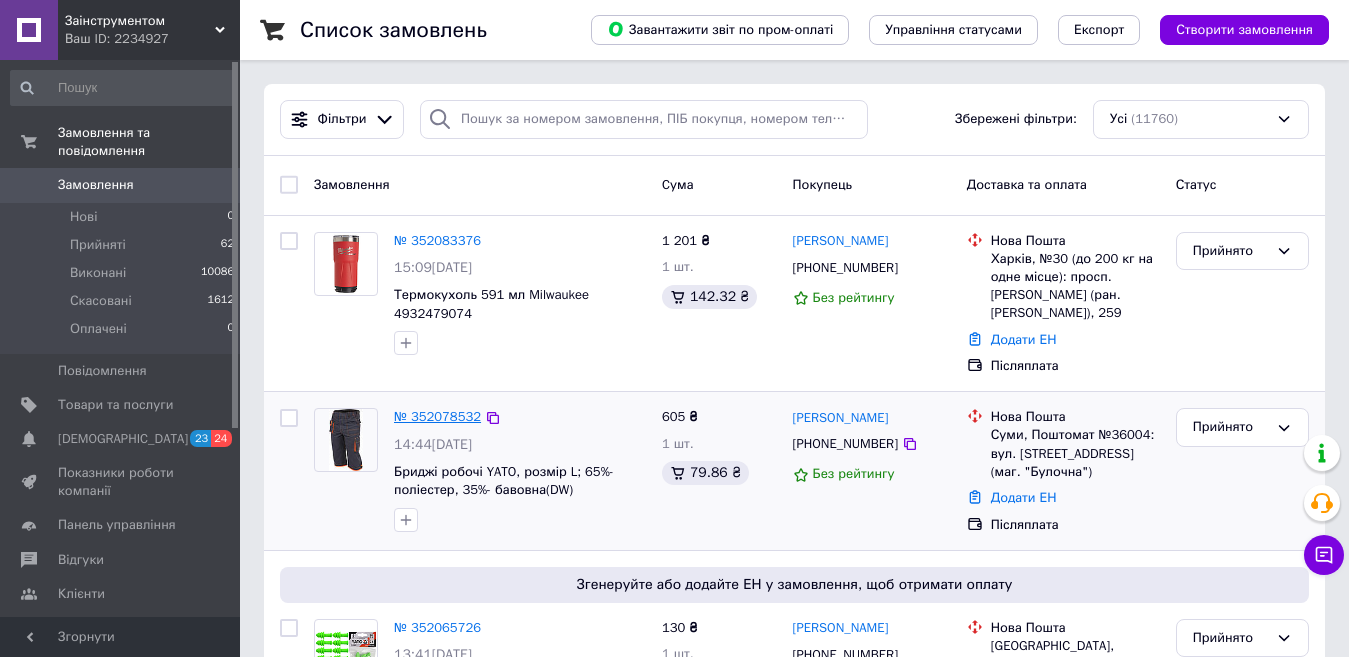 click on "№ 352078532" at bounding box center (437, 416) 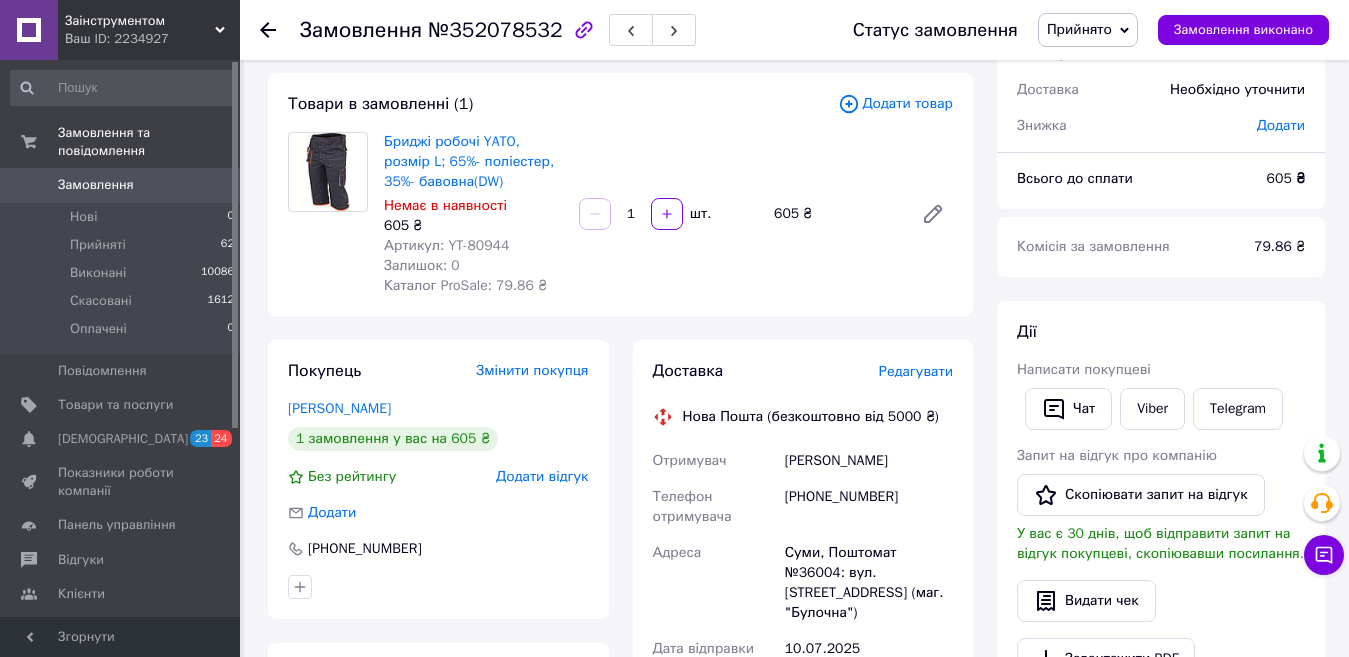 scroll, scrollTop: 92, scrollLeft: 0, axis: vertical 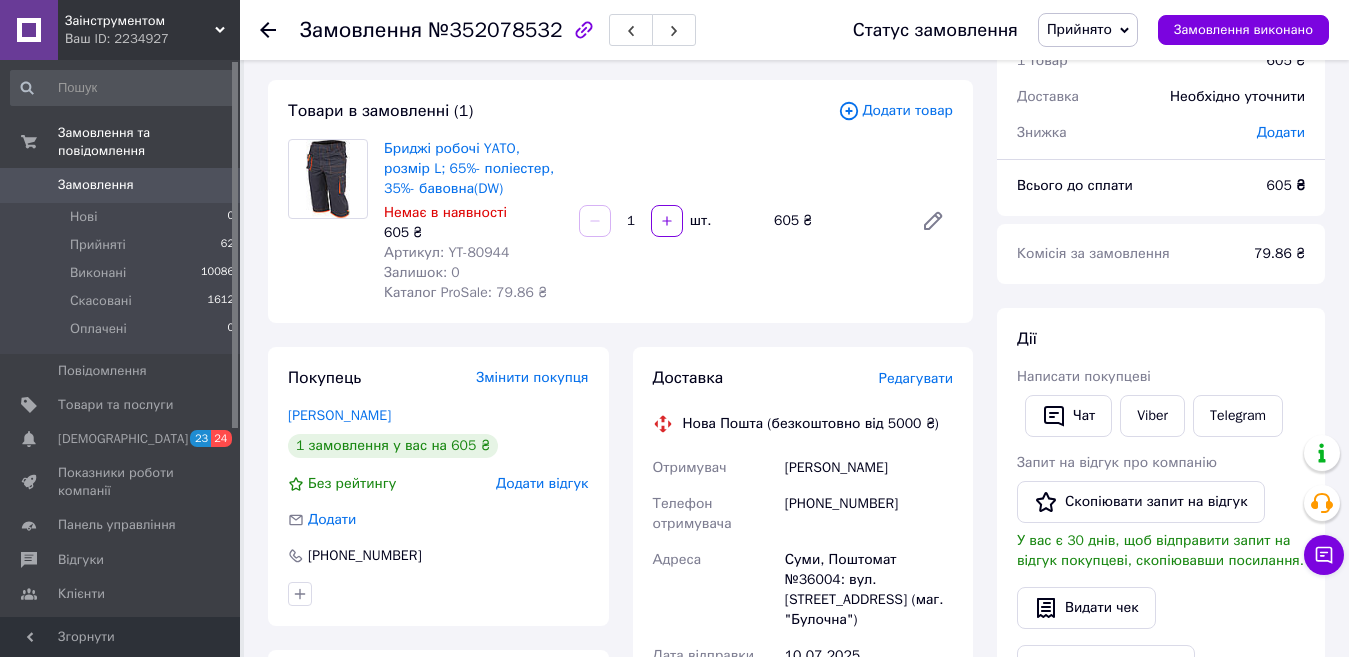 click on "Прийнято" at bounding box center (1079, 29) 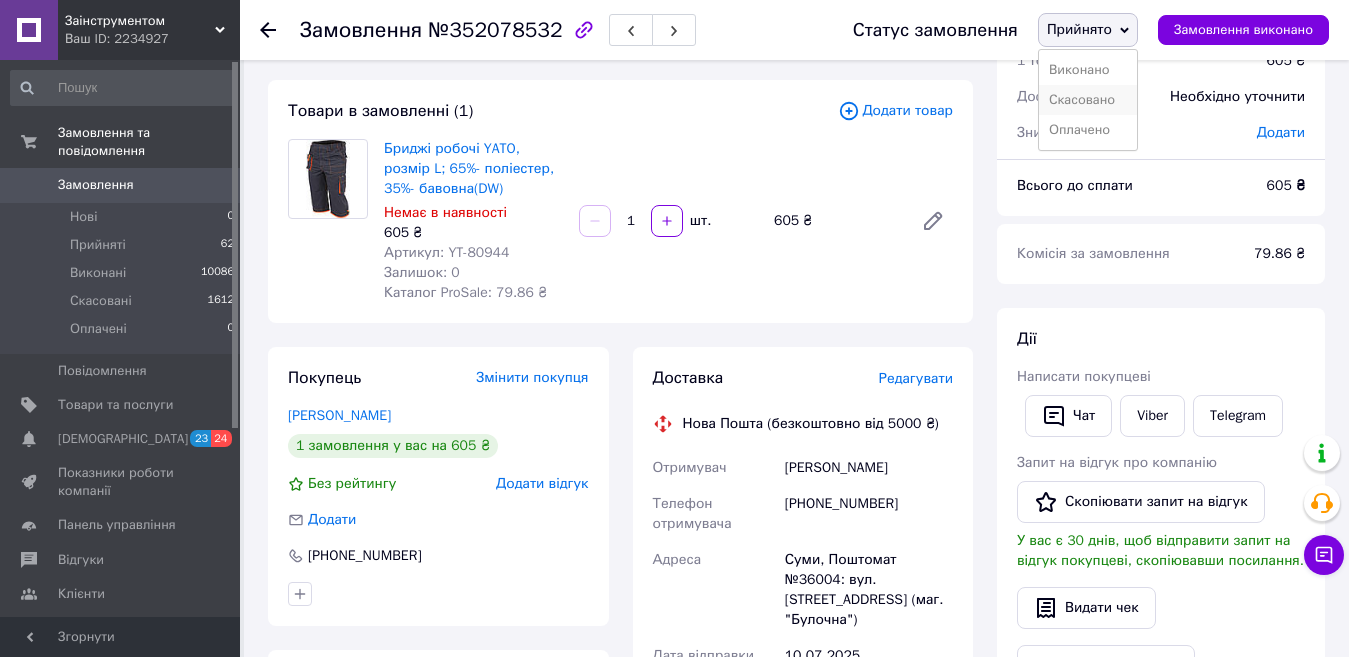 click on "Скасовано" at bounding box center [1088, 100] 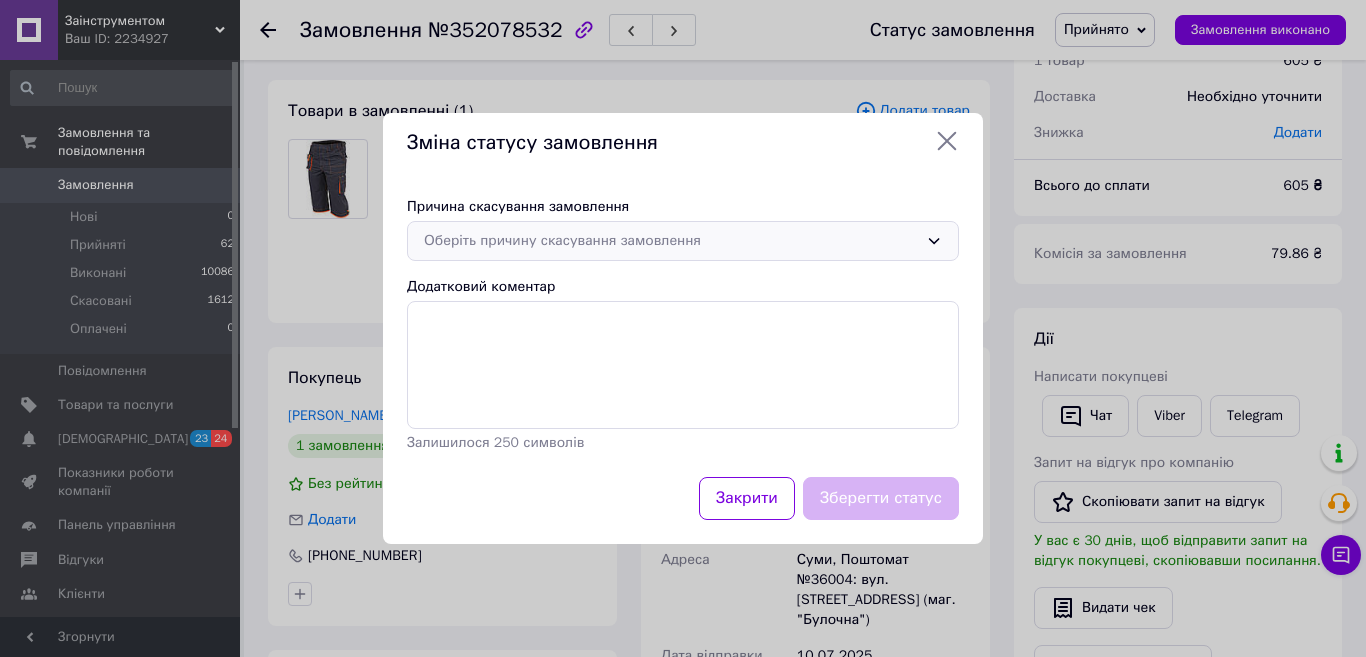 click on "Оберіть причину скасування замовлення" at bounding box center (671, 241) 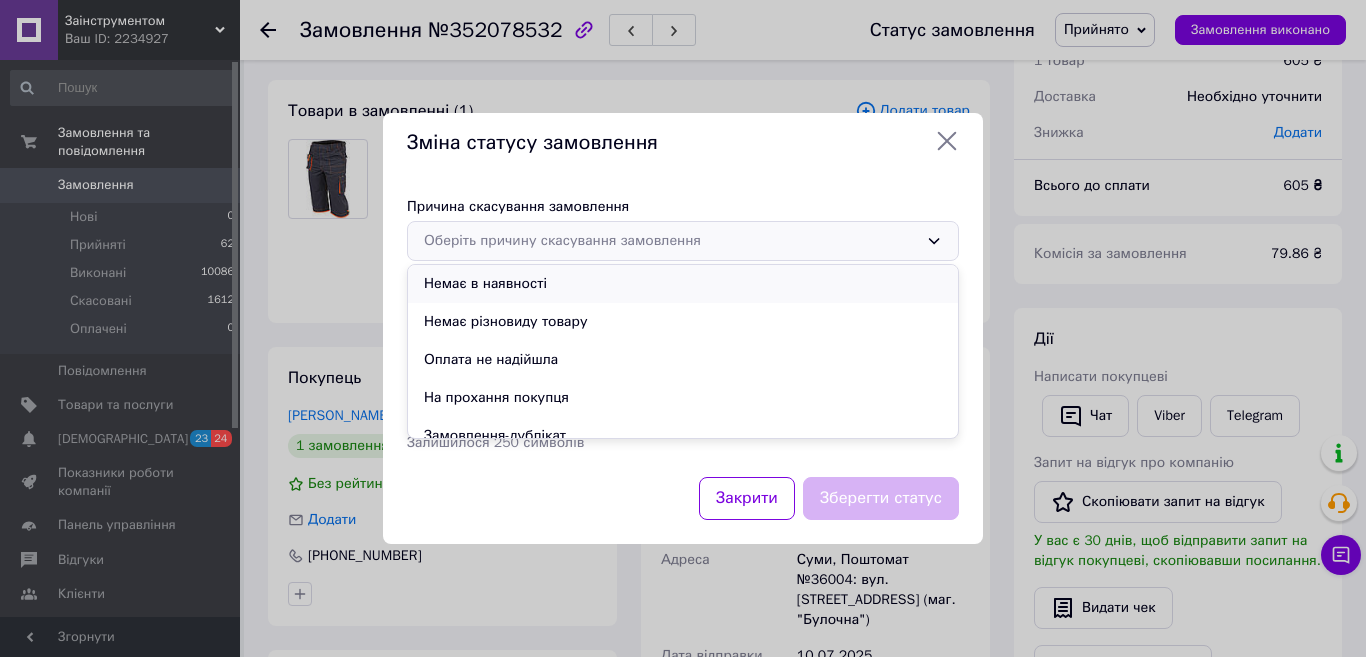 click on "Немає в наявності" at bounding box center (683, 284) 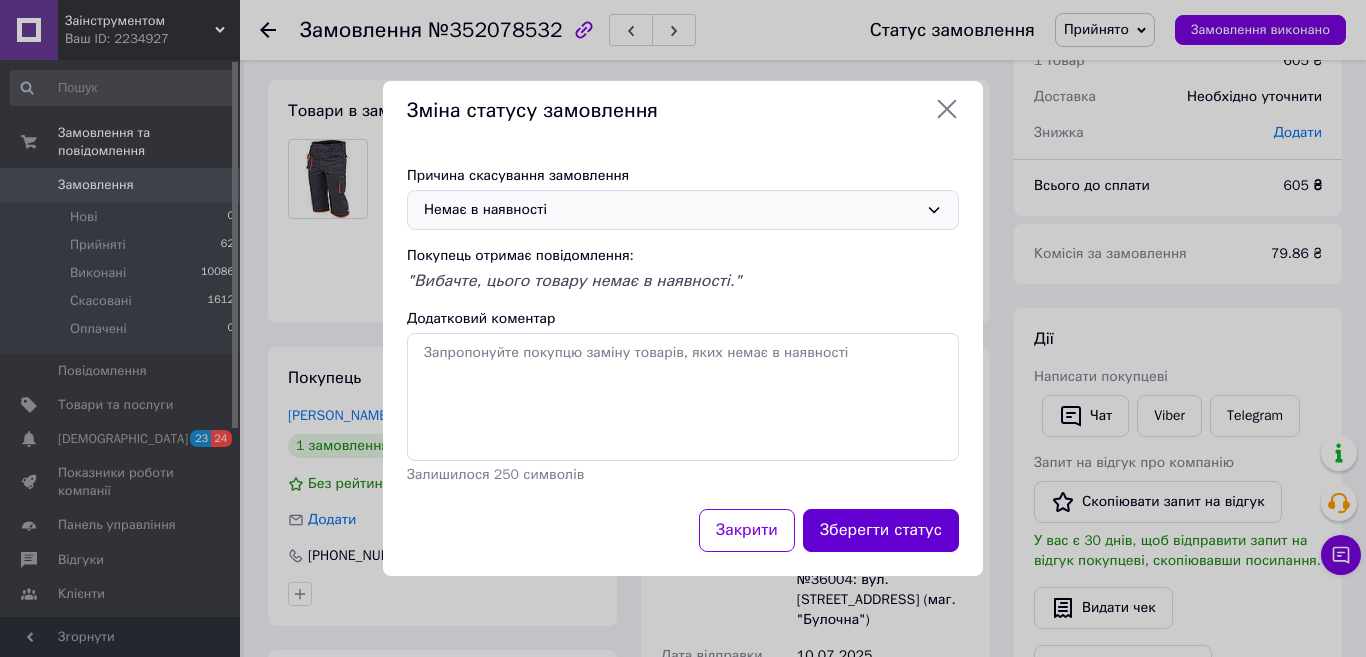 click on "Зберегти статус" at bounding box center (881, 530) 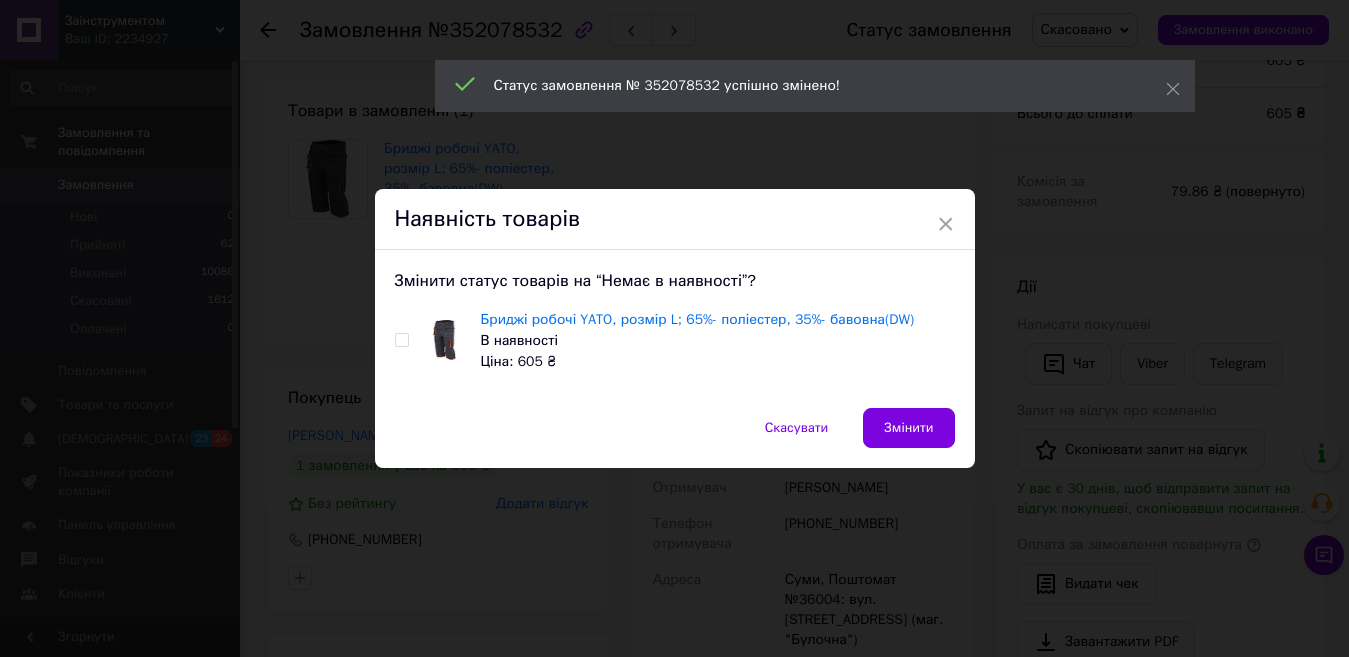 click at bounding box center [401, 340] 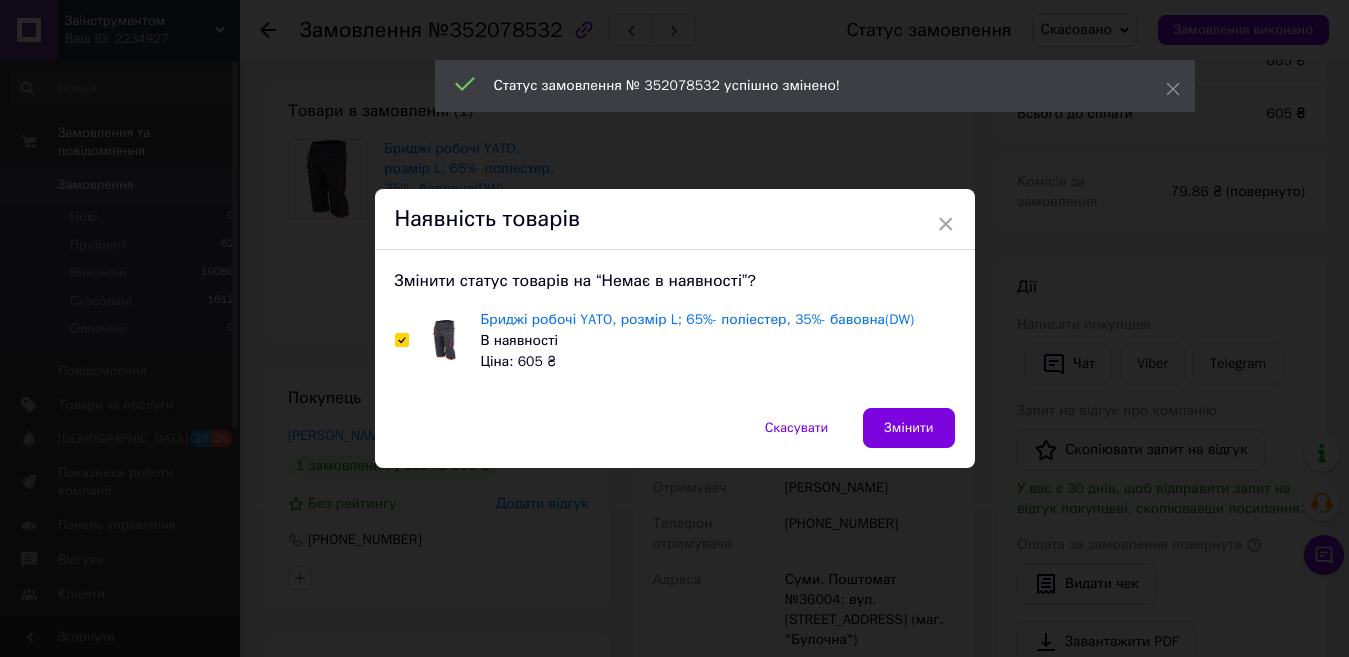 checkbox on "true" 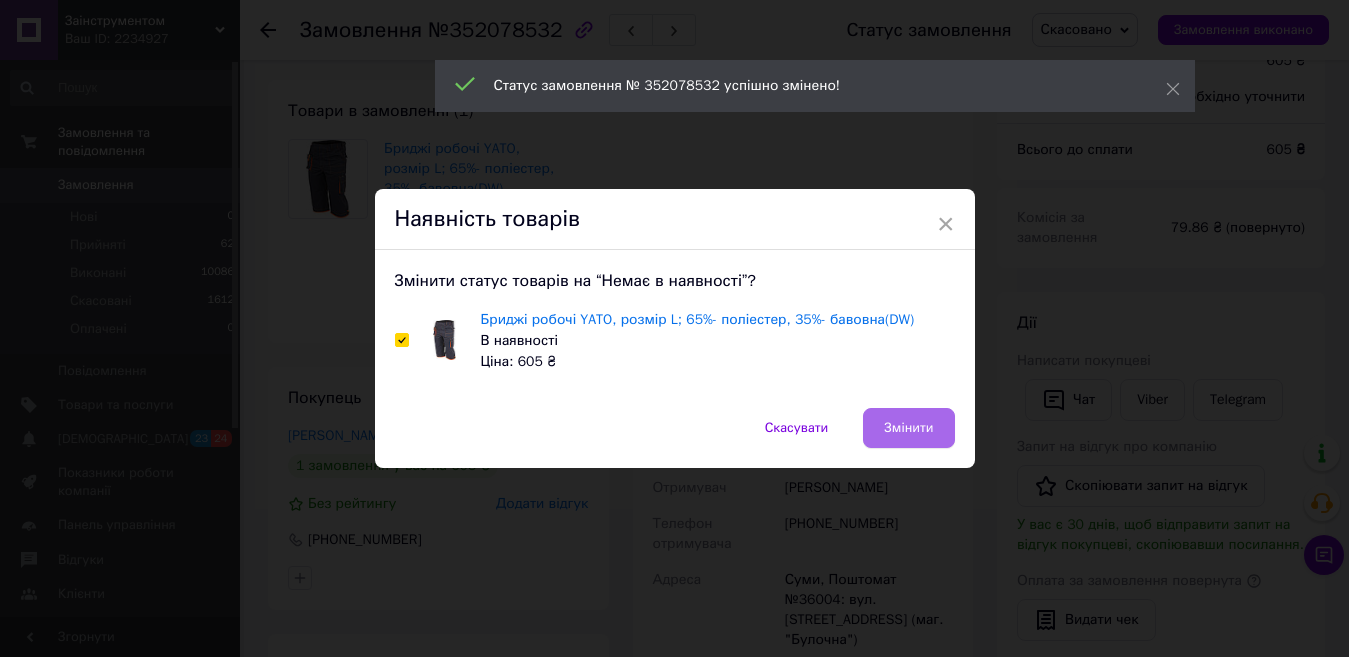click on "Змінити" at bounding box center [908, 428] 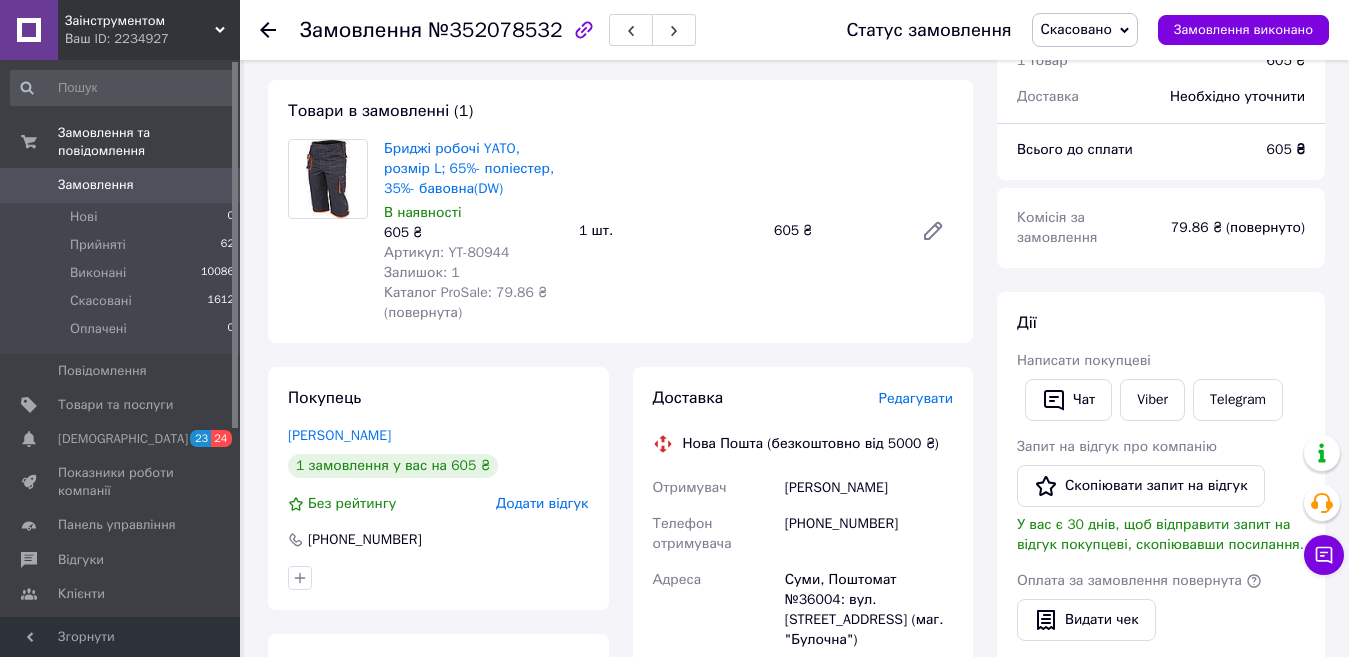 click on "Заінструментом" at bounding box center (140, 21) 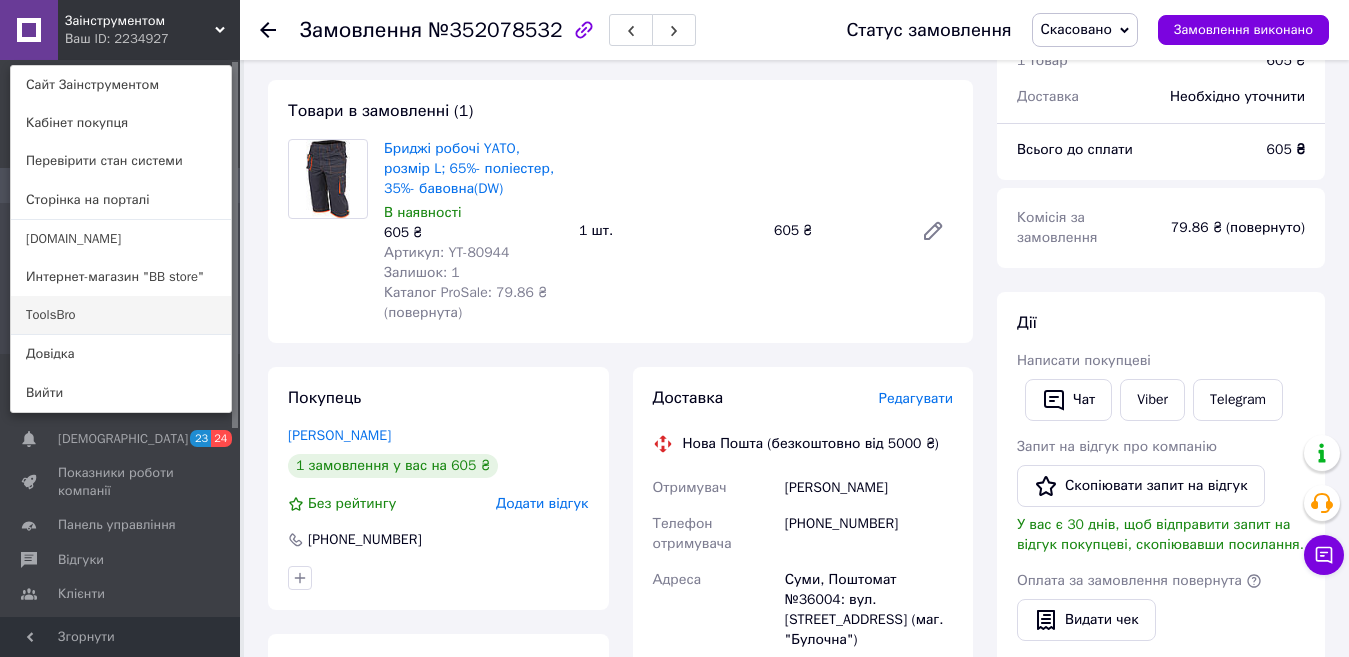 click on "ToolsBro" at bounding box center (121, 315) 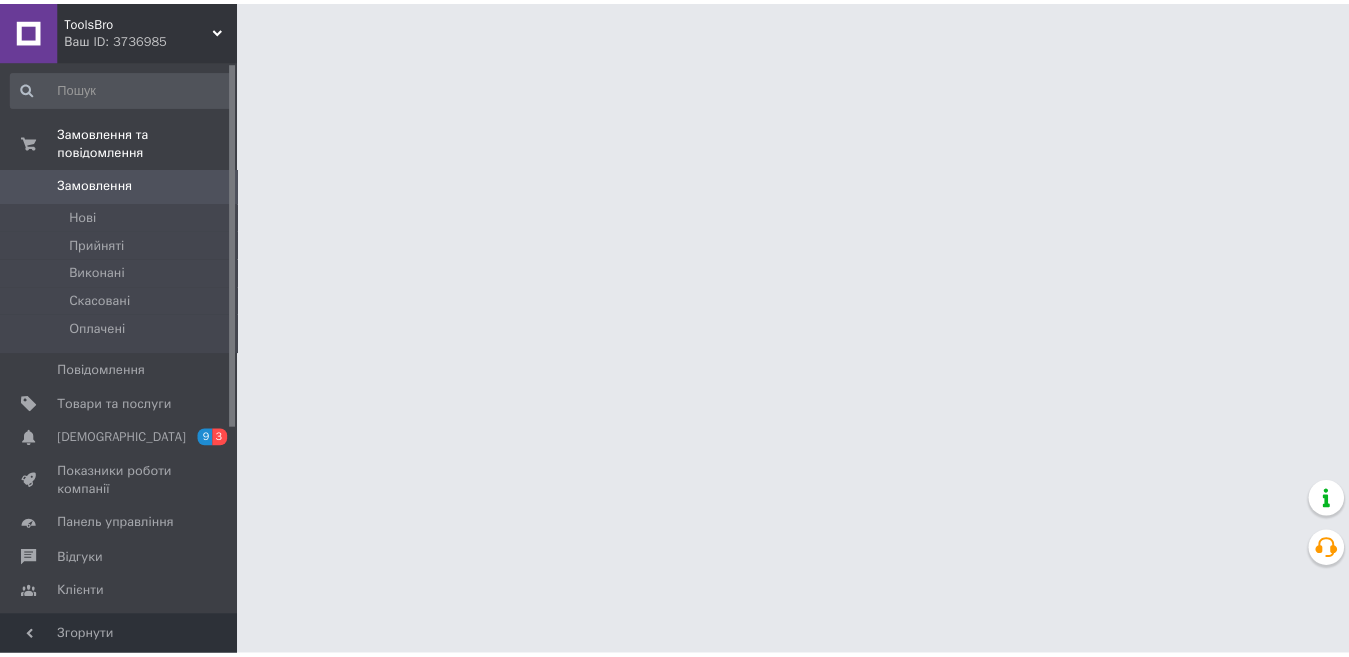 scroll, scrollTop: 0, scrollLeft: 0, axis: both 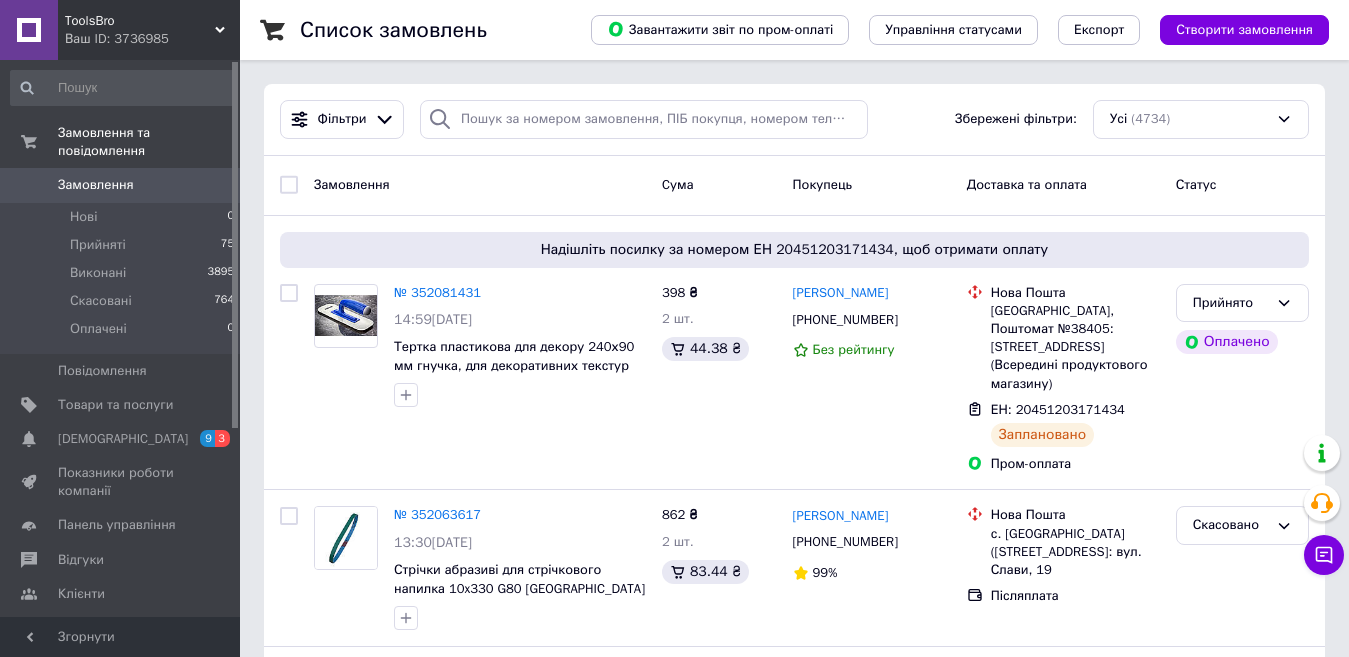 click on "ToolsBro" at bounding box center [140, 21] 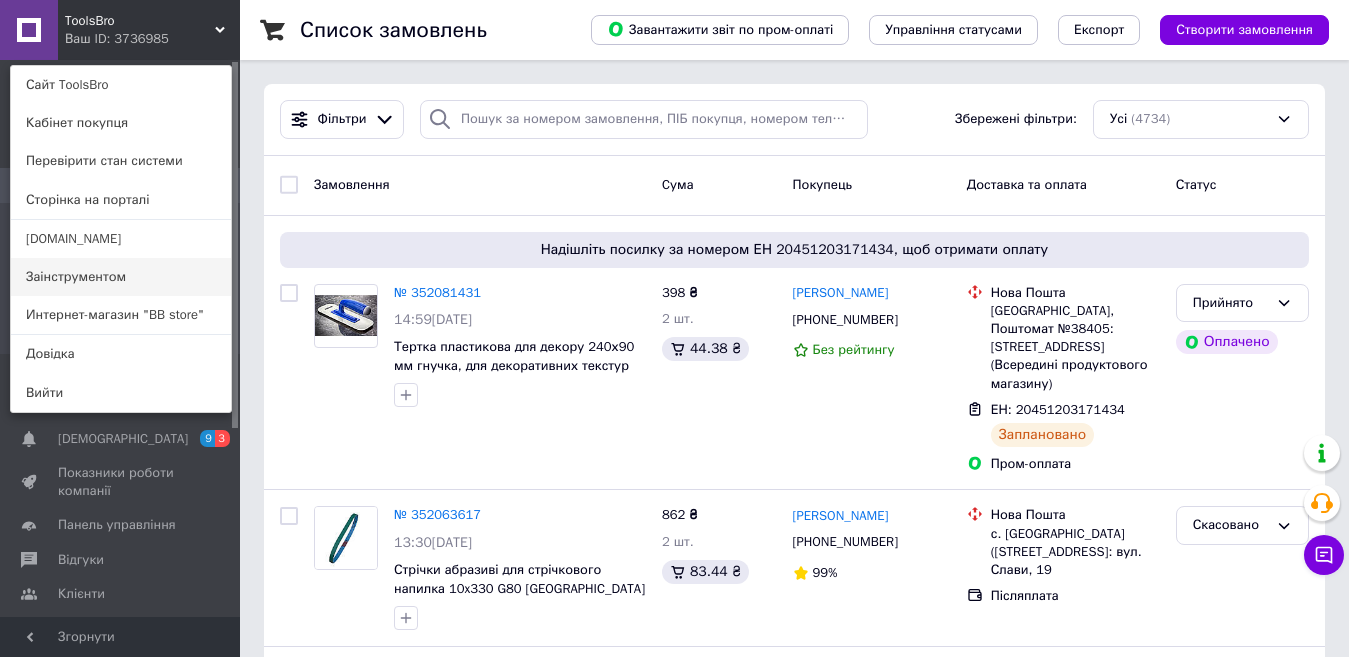 click on "Заінструментом" at bounding box center (121, 277) 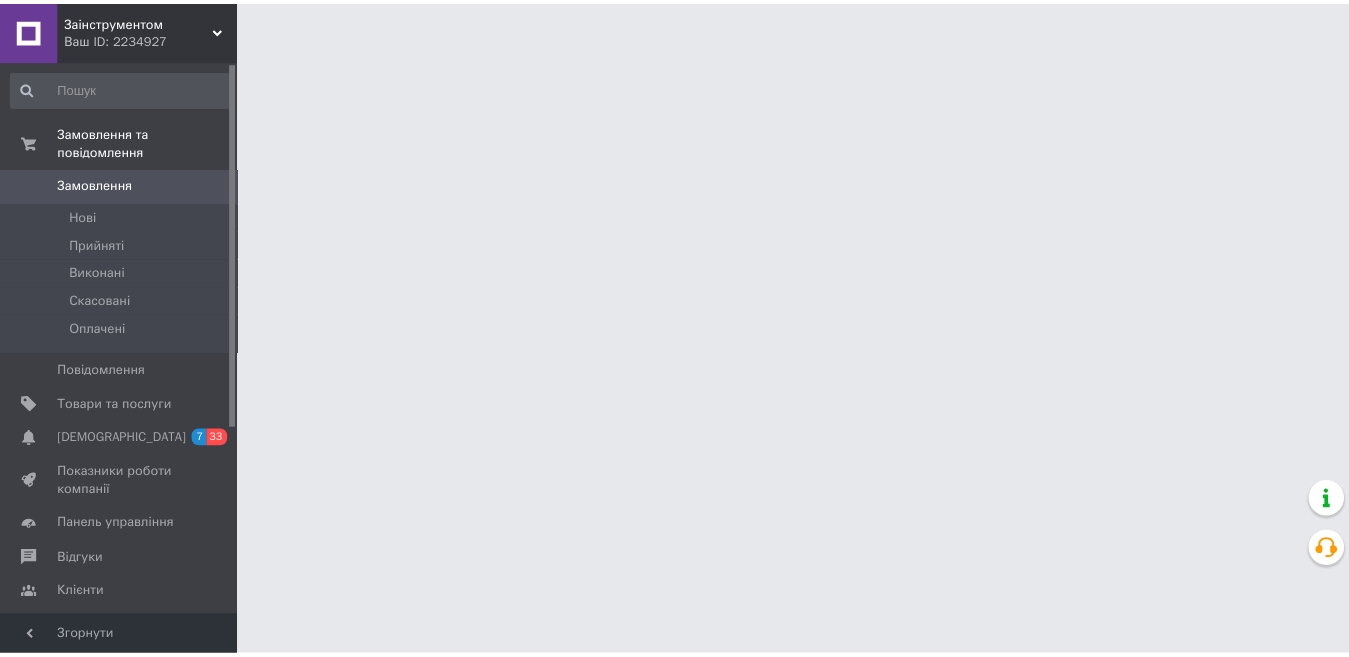 scroll, scrollTop: 0, scrollLeft: 0, axis: both 